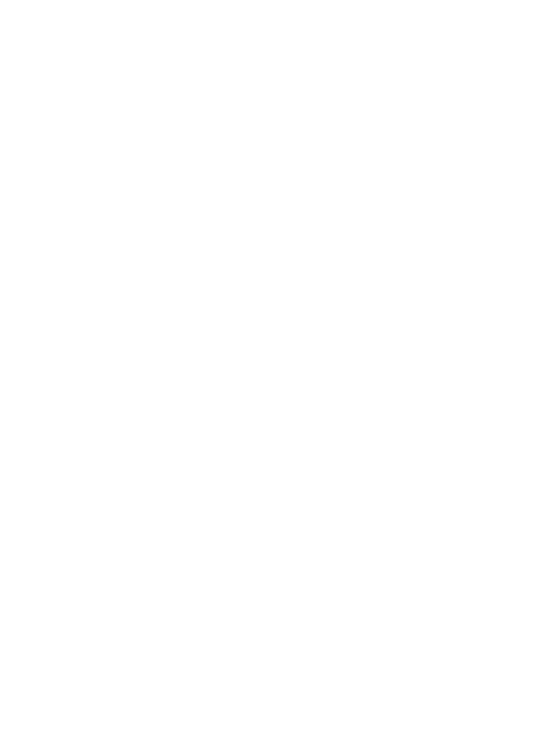 scroll, scrollTop: 0, scrollLeft: 0, axis: both 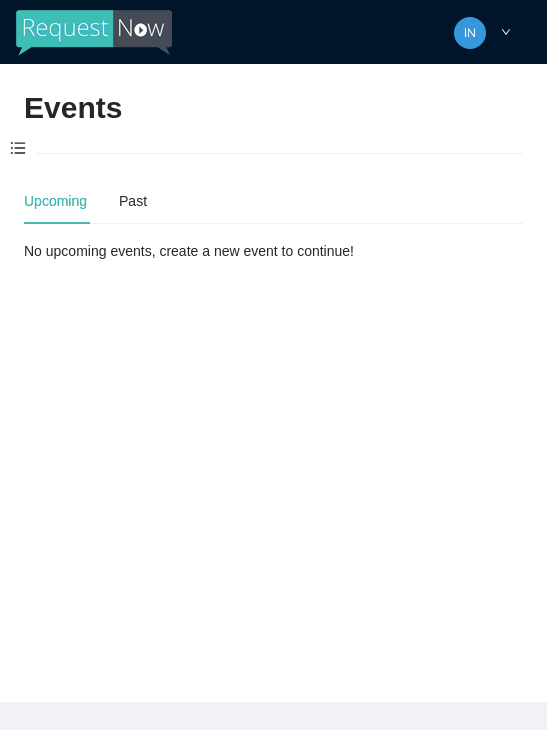 click at bounding box center (18, 149) 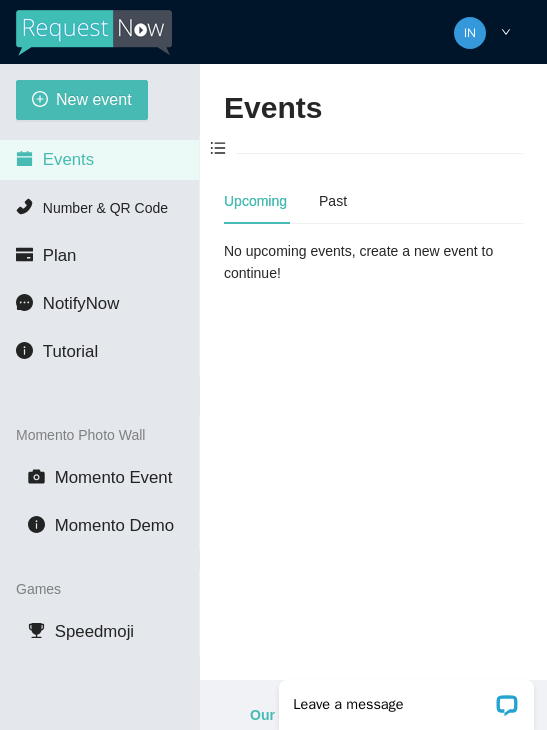 scroll, scrollTop: 0, scrollLeft: 0, axis: both 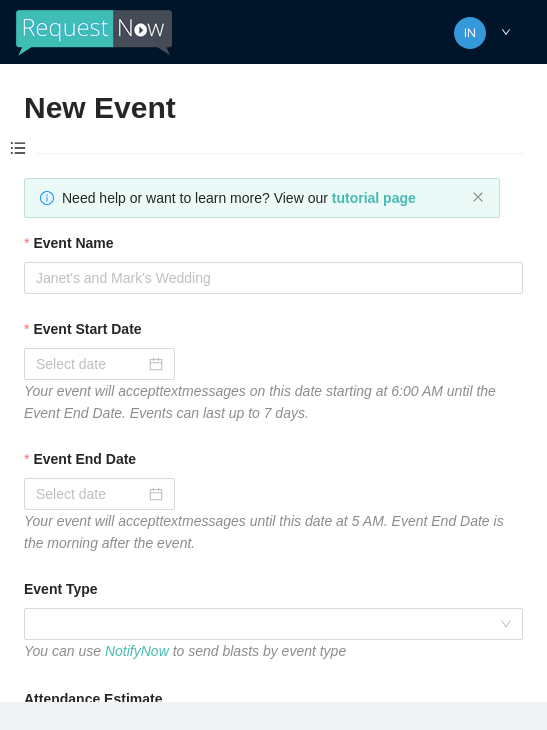 type on "Thanks for coming to Guitars and Cadillacs!
Follow us on FB & IG @guitarsandcadillacskc, tag us in your pics, and we’ll see you again soon!" 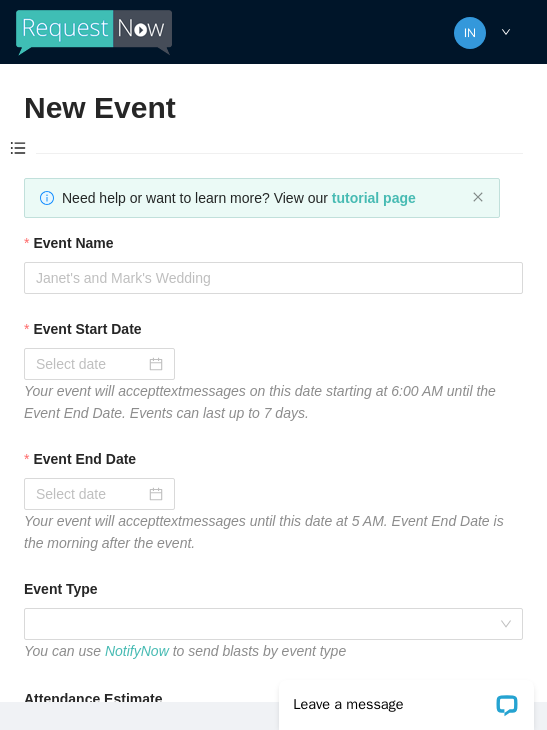 scroll, scrollTop: 0, scrollLeft: 0, axis: both 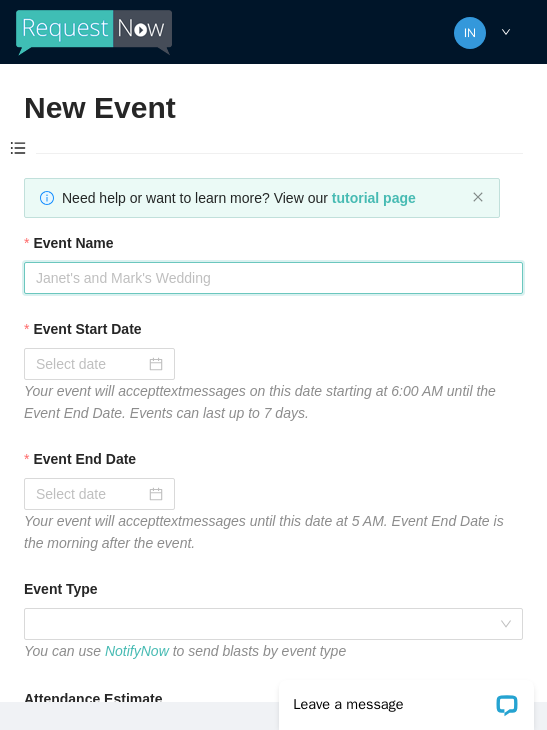click on "Event Name" at bounding box center (273, 278) 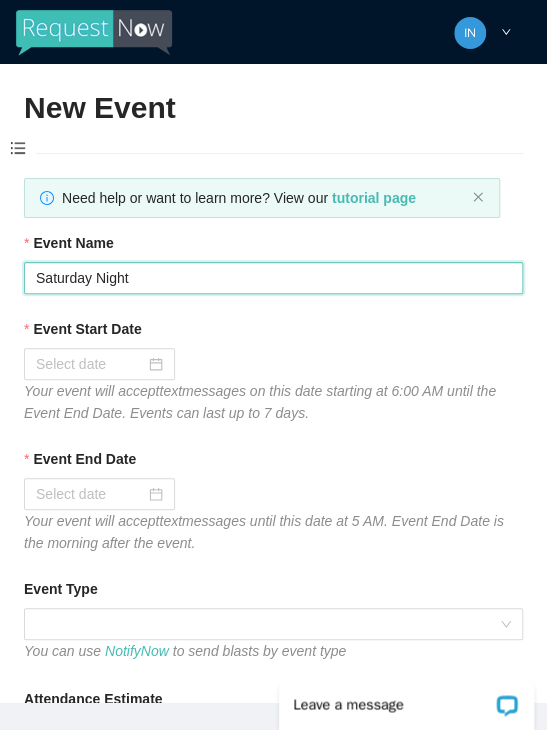 type on "Saturday Night" 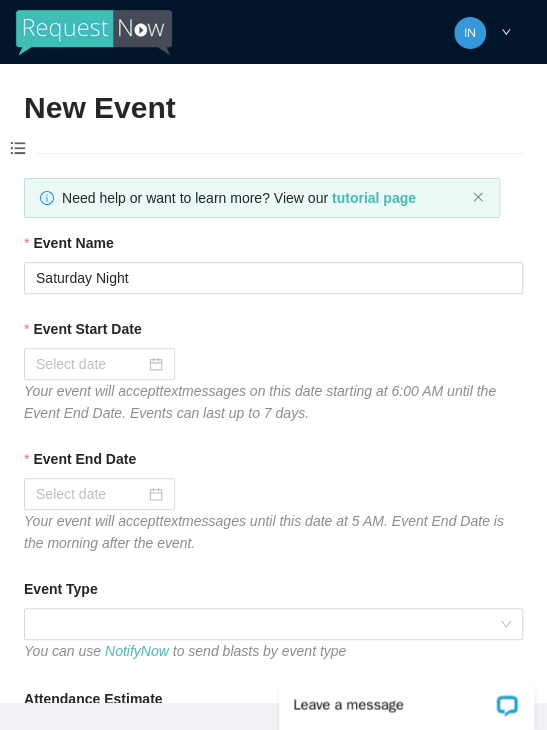 click on "Event Start Date" at bounding box center [90, 364] 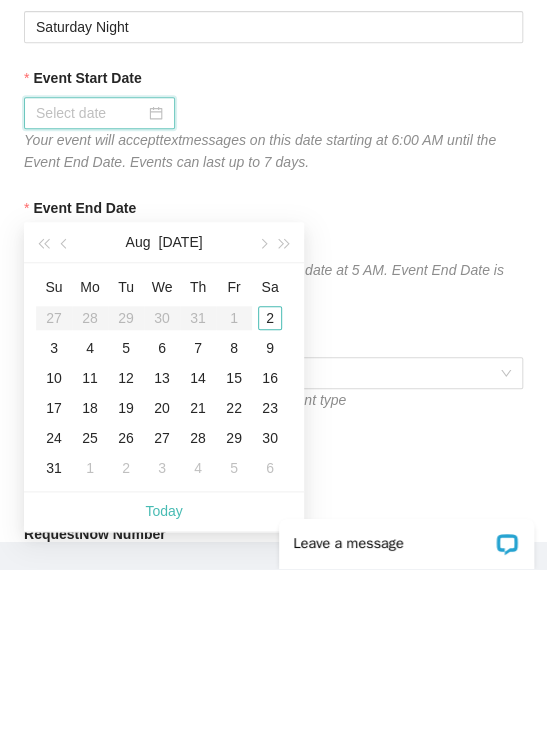 scroll, scrollTop: 172, scrollLeft: 0, axis: vertical 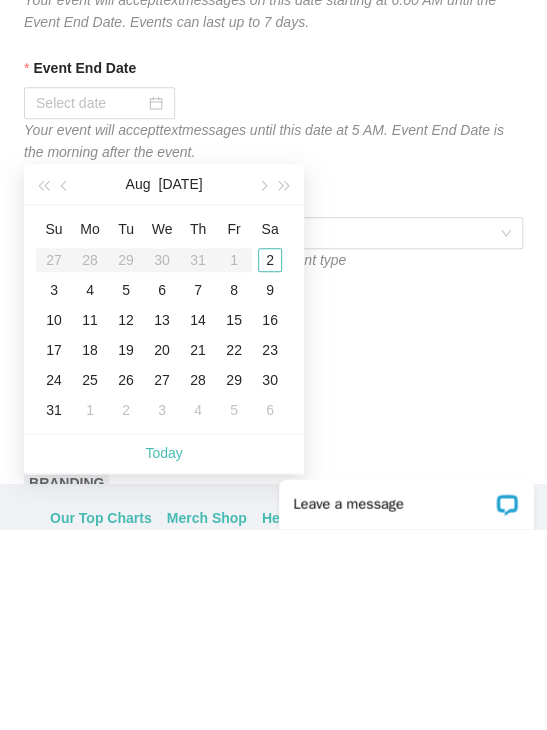 click on "Today" at bounding box center [164, 654] 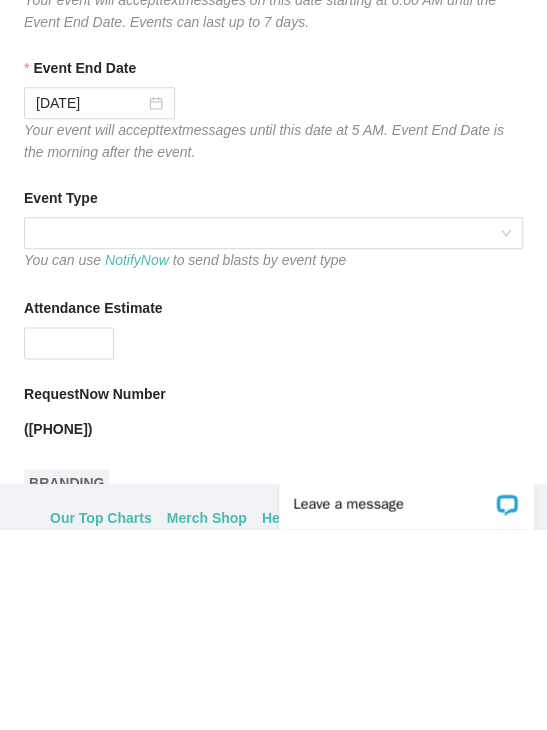 scroll, scrollTop: 0, scrollLeft: 0, axis: both 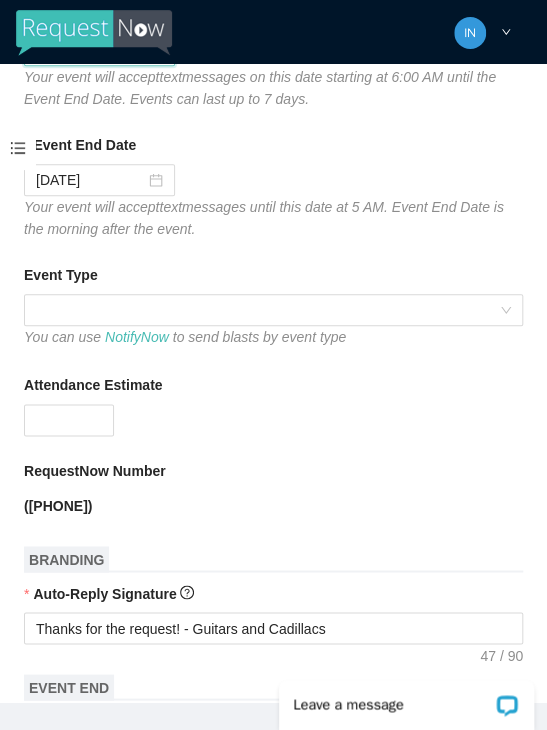 click at bounding box center (273, 310) 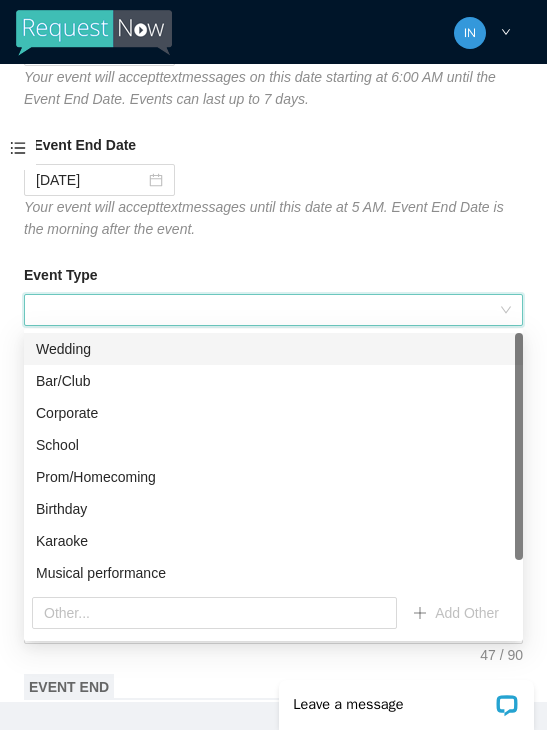 click on "Bar/Club" at bounding box center [273, 381] 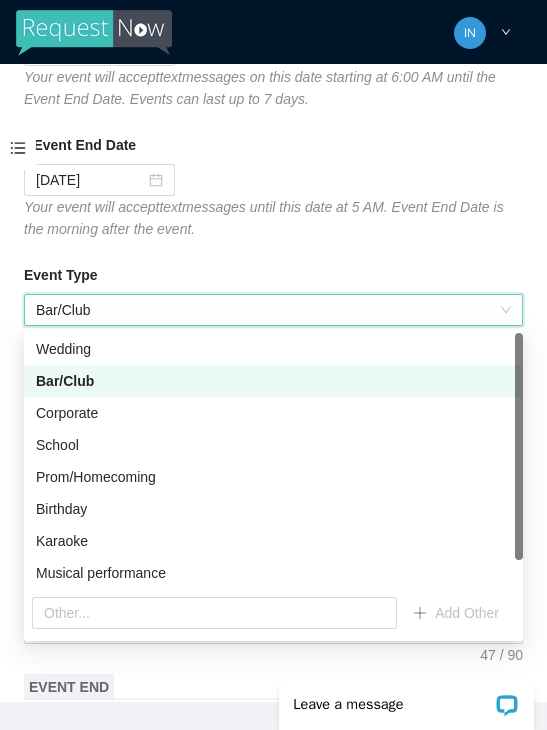 type on "Thanks for coming to Guitars and Cadillacs!
Follow us on FB & IG @guitarsandcadillacskc, tag us in your pics, and we’ll see you again soon!" 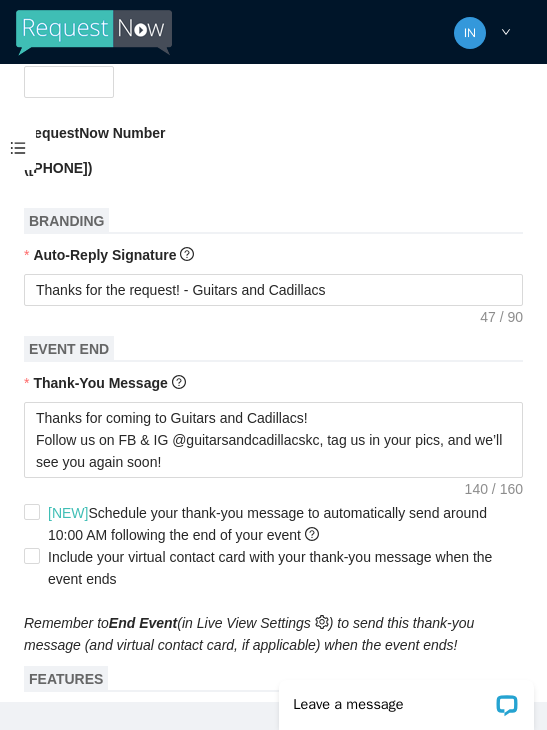 scroll, scrollTop: 664, scrollLeft: 0, axis: vertical 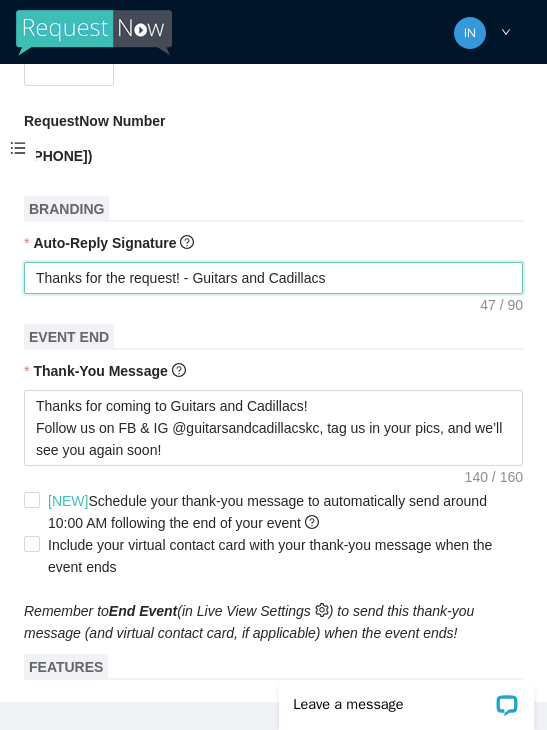 click on "Thanks for the request! - Guitars and Cadillacs" at bounding box center (273, 278) 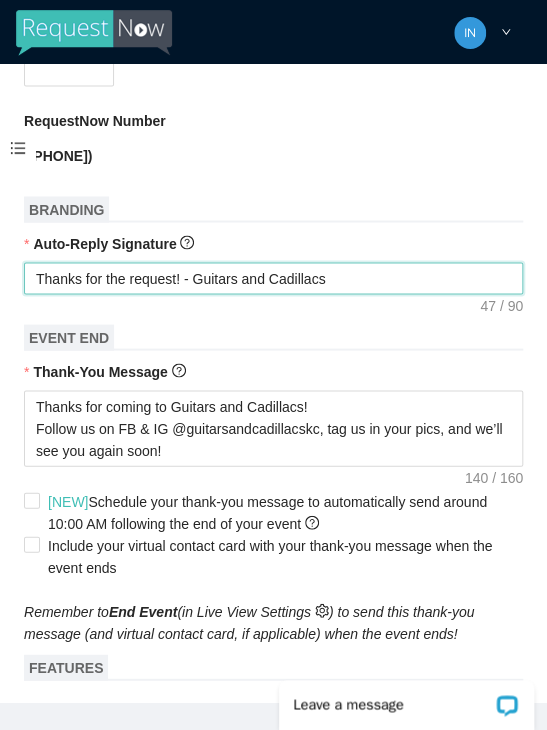type on "Thanks for the request! - Guitars and Cadillacs" 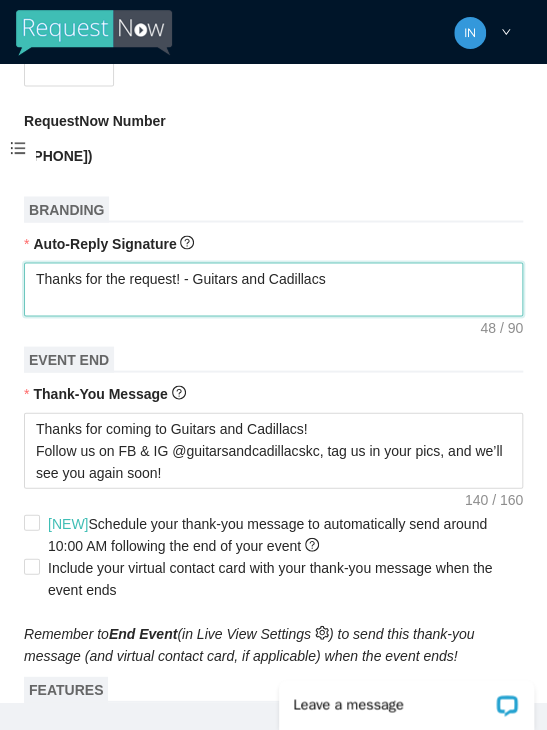 type on "Thanks for the request! - Guitars and Cadillacs
T" 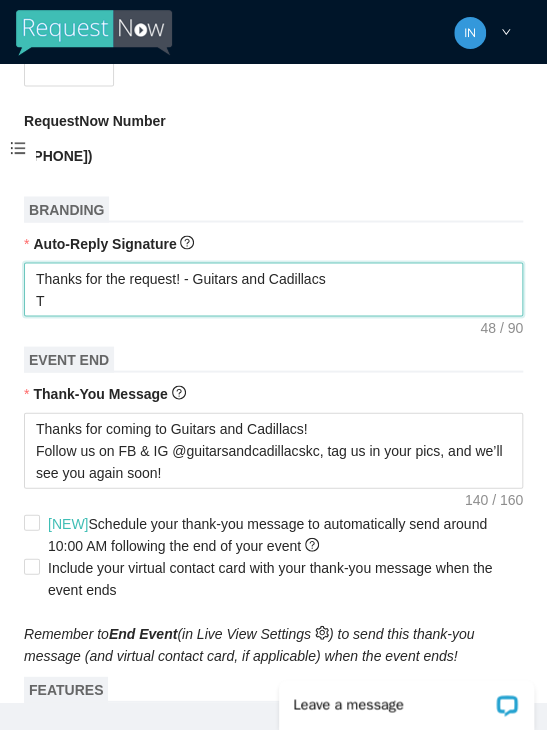 type on "Thanks for the request! - Guitars and Cadillacs
T" 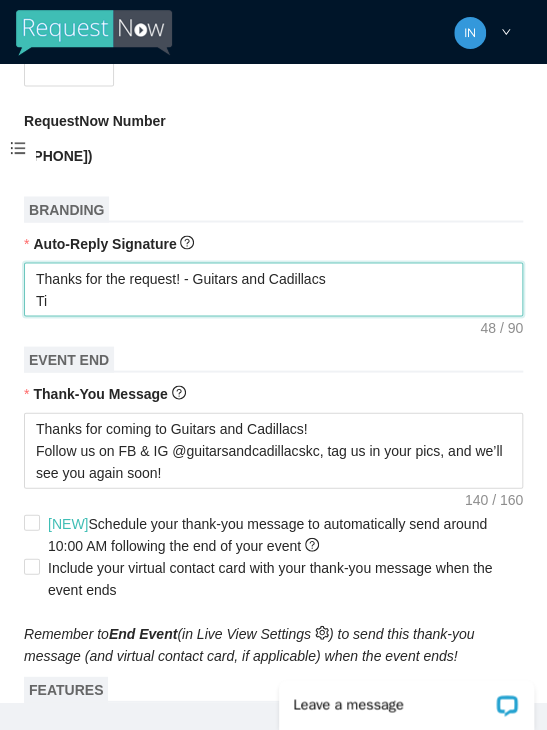 type on "Thanks for the request! - Guitars and Cadillacs
Ti" 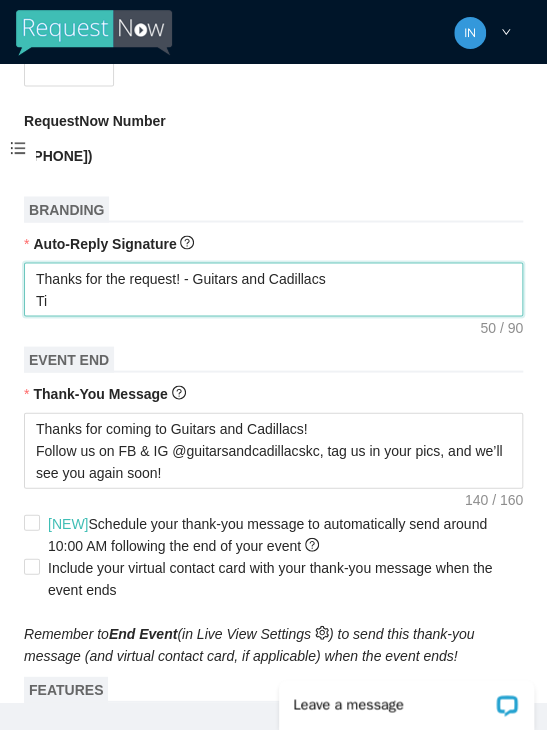 type on "Thanks for the request! - Guitars and Cadillacs
Tip" 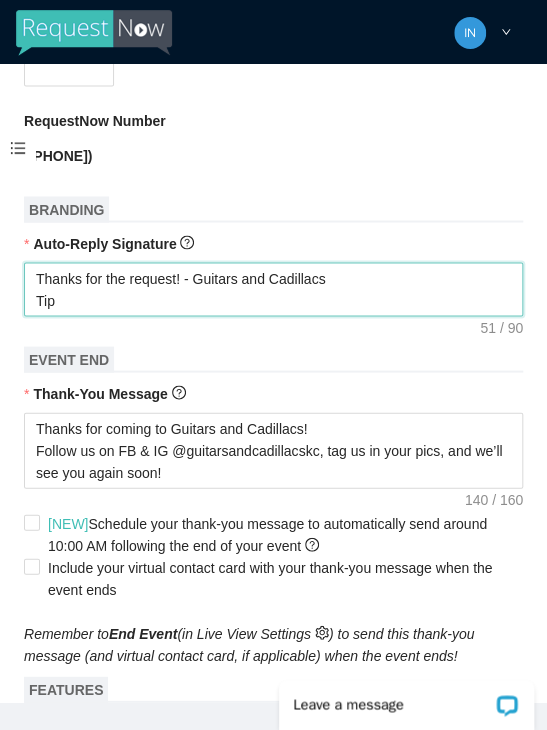 type on "Thanks for the request! - Guitars and Cadillacs
Tip" 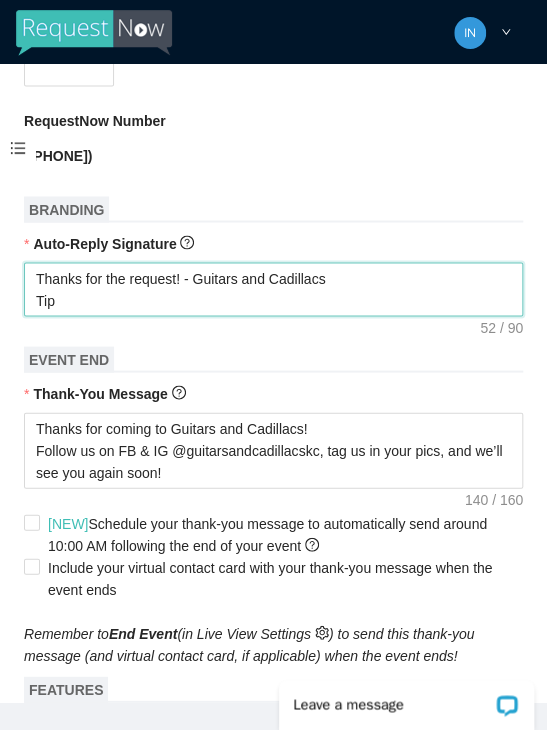 type on "Thanks for the request! - Guitars and Cadillacs
Tip t" 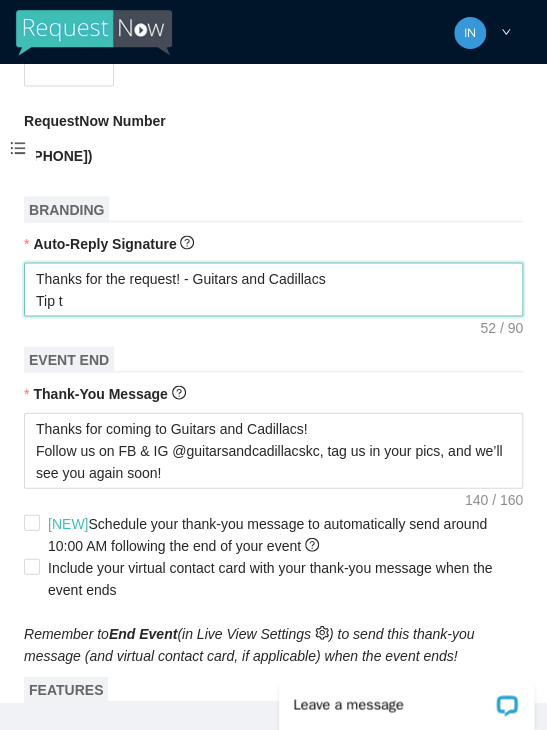 type on "Thanks for the request! - Guitars and Cadillacs
Tip t" 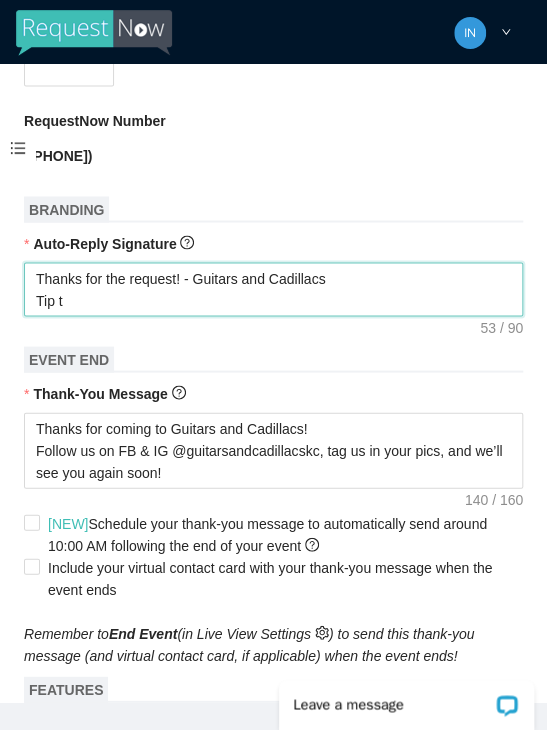 type on "Thanks for the request! - Guitars and Cadillacs
Tip th" 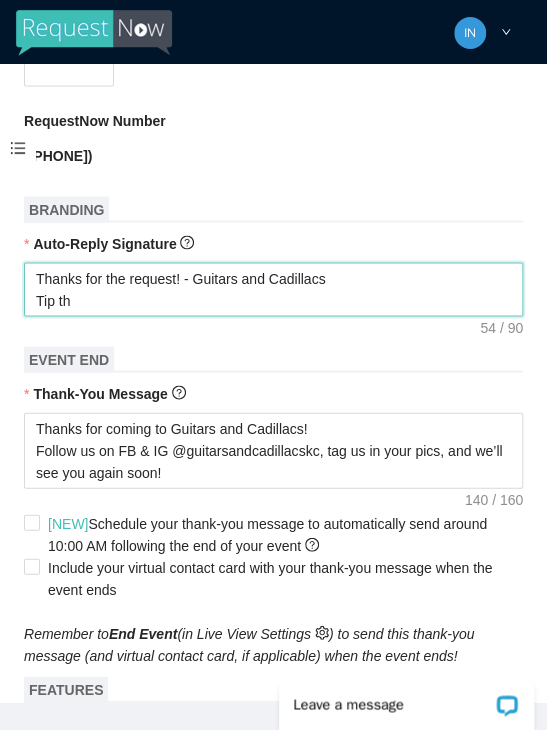 type on "Thanks for the request! - Guitars and Cadillacs
Tip the" 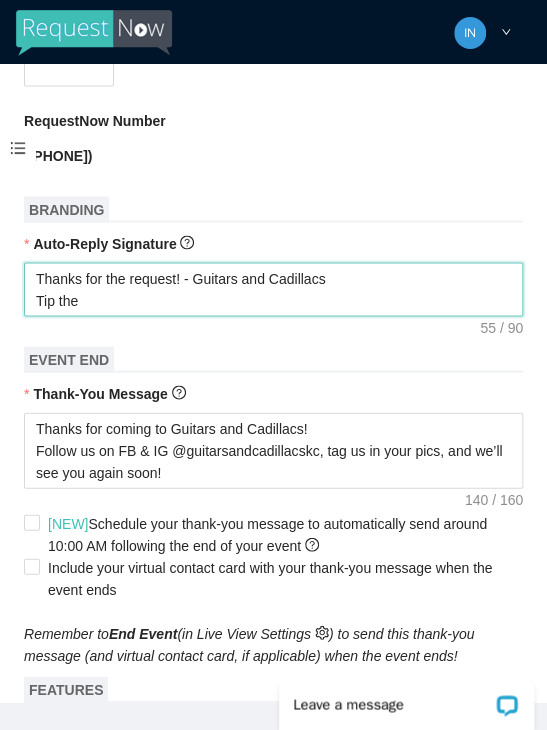 type on "Thanks for the request! - Guitars and Cadillacs
Tip the" 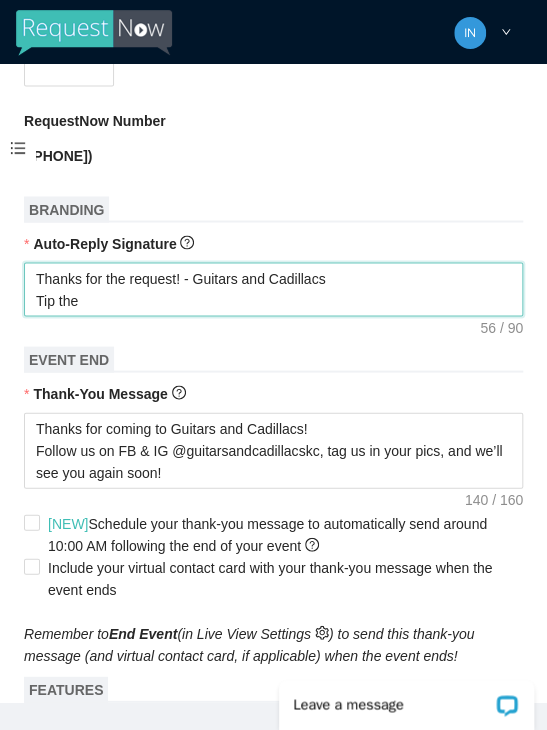 type on "Thanks for the request! - Guitars and Cadillacs
Tip the D" 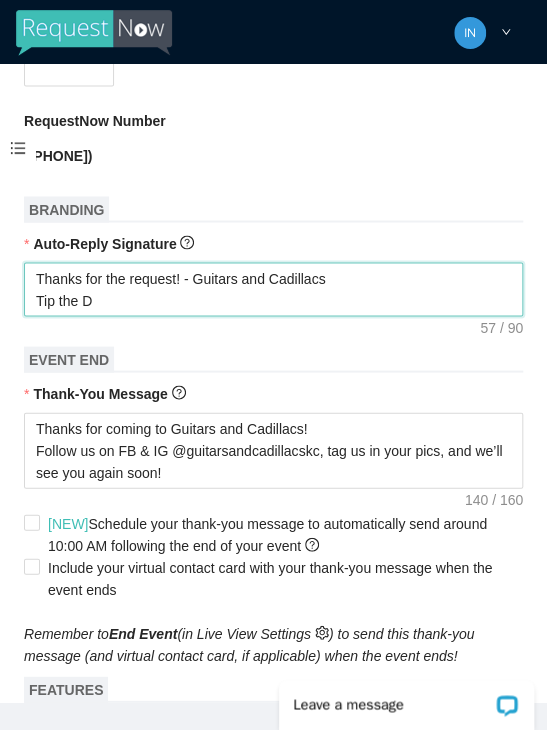 type on "Thanks for the request! - Guitars and Cadillacs
Tip the DJ" 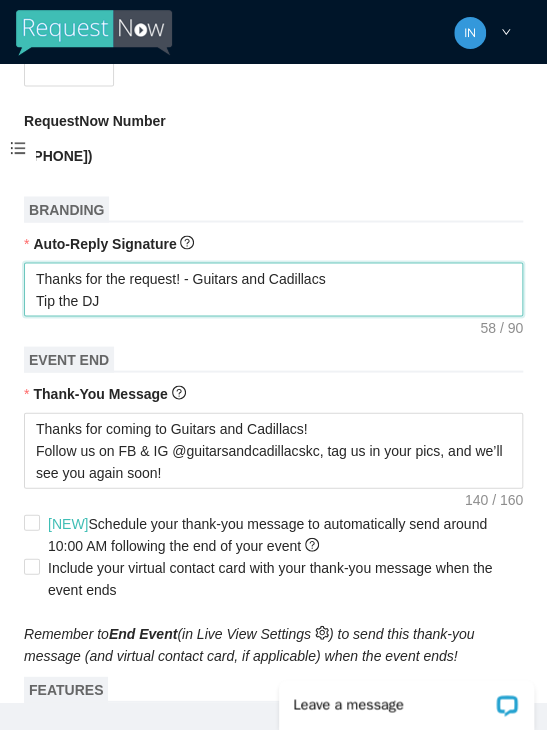 type on "Thanks for the request! - Guitars and Cadillacs
Tip the DJ?" 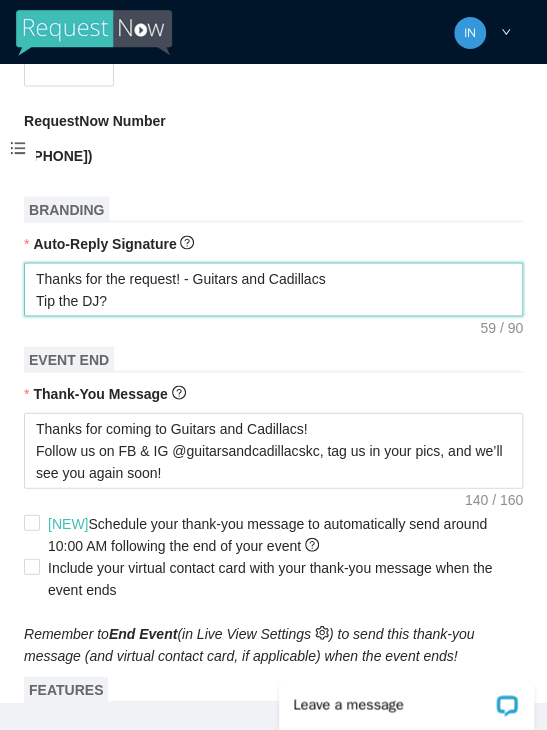 type on "Thanks for the request! - Guitars and Cadillacs
Tip the DJ?" 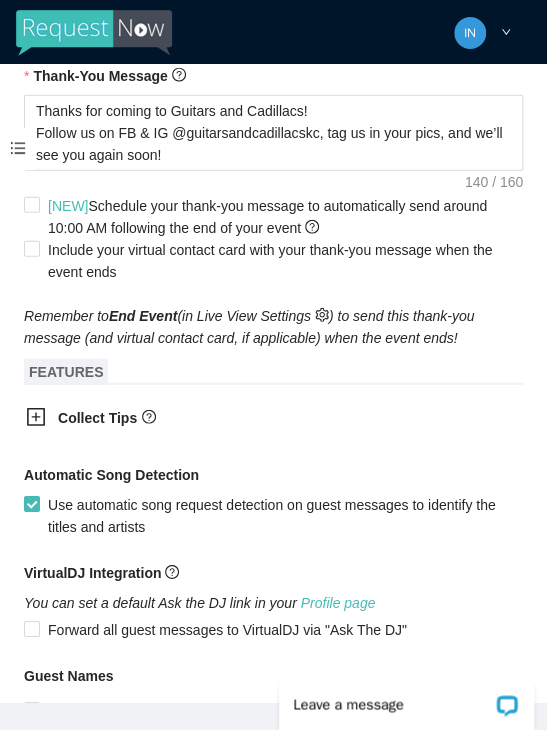 scroll, scrollTop: 1092, scrollLeft: 0, axis: vertical 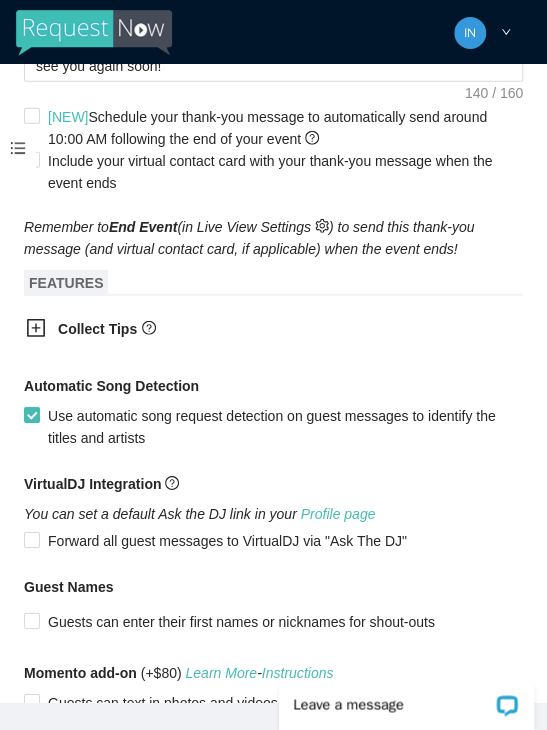 type on "Thanks for the request! - Guitars and Cadillacs
Tip the DJ?" 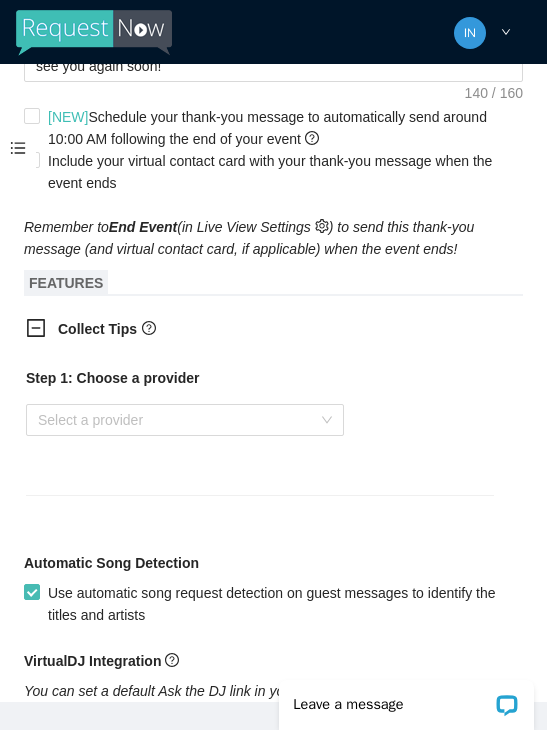 click at bounding box center [178, 420] 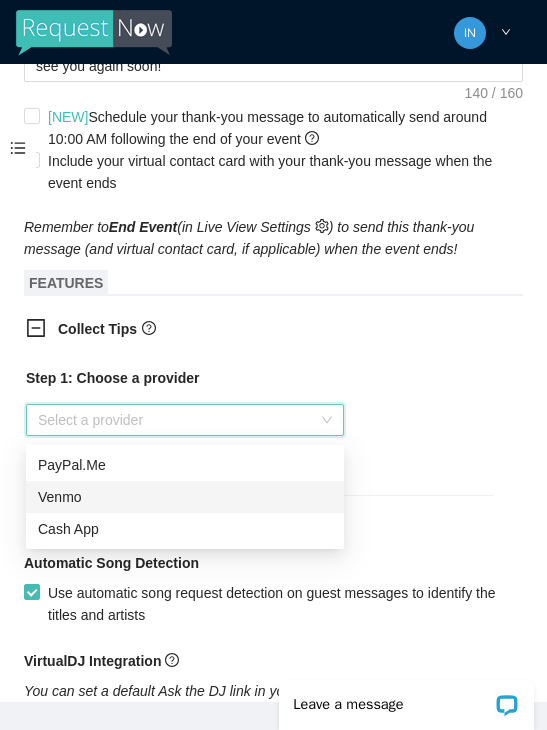 click on "Venmo" at bounding box center (185, 497) 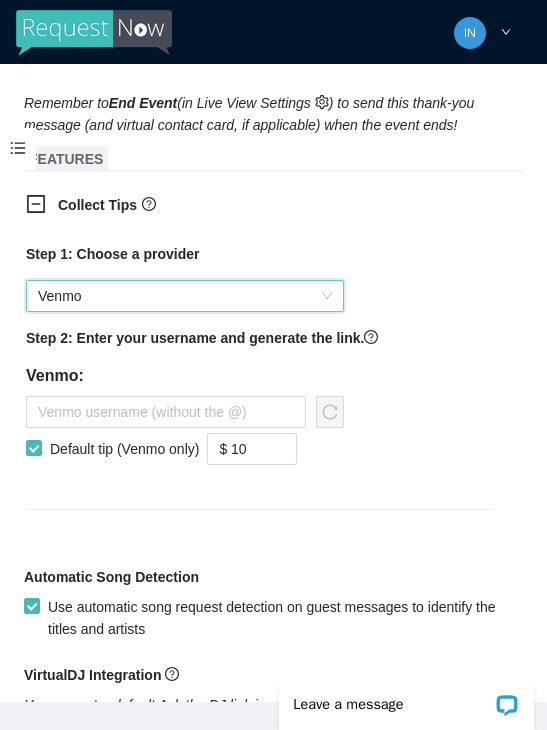 scroll, scrollTop: 1222, scrollLeft: 0, axis: vertical 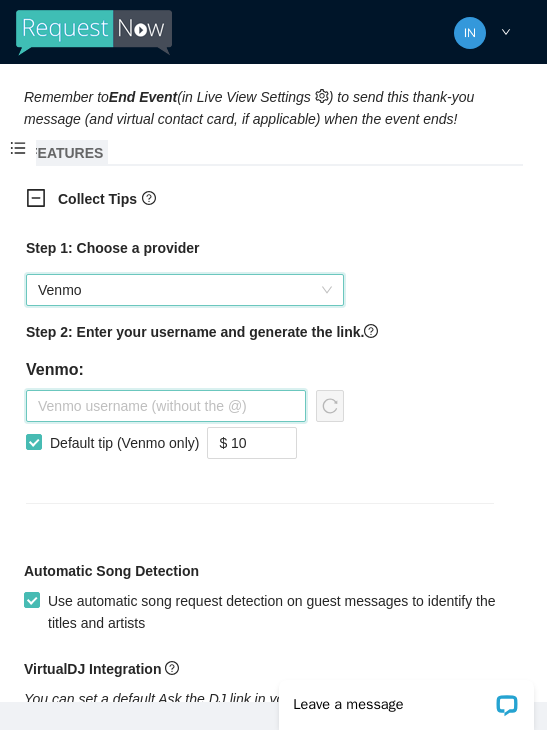 click at bounding box center [166, 406] 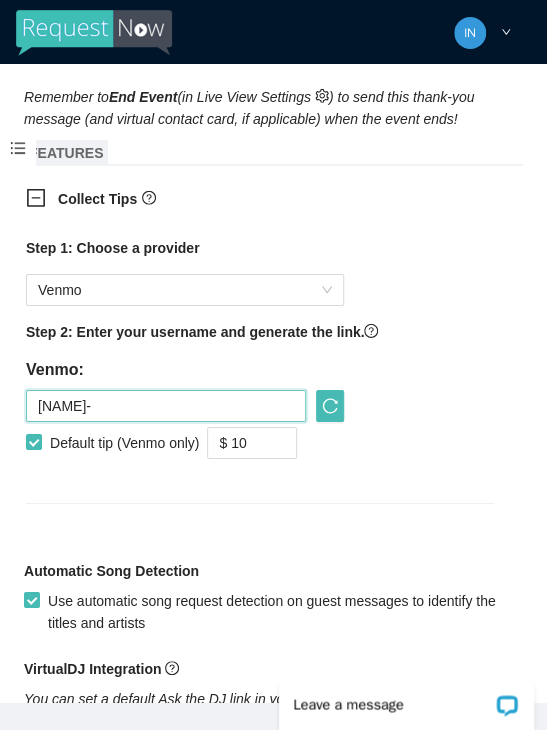 type on "[NAME]-" 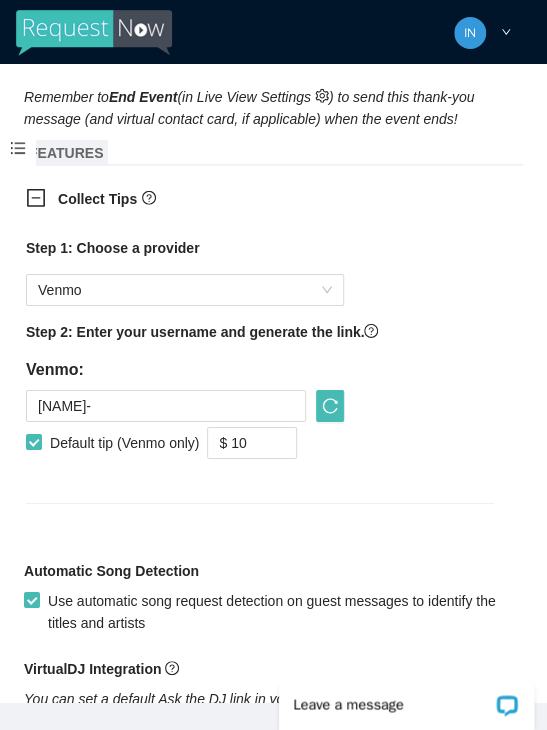 click 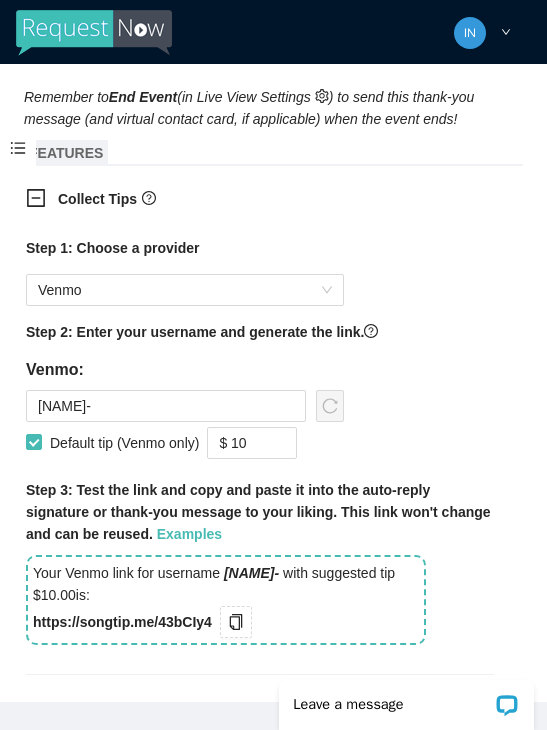 click on "$ 10" at bounding box center [252, 443] 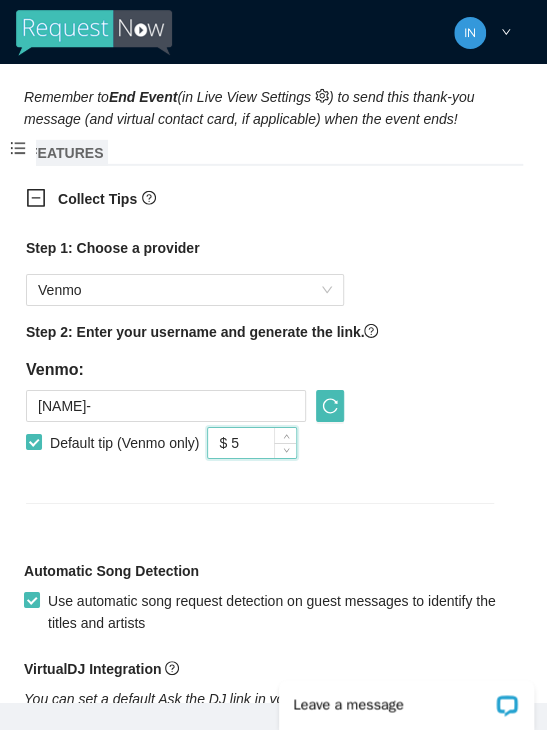 type on "$ 5" 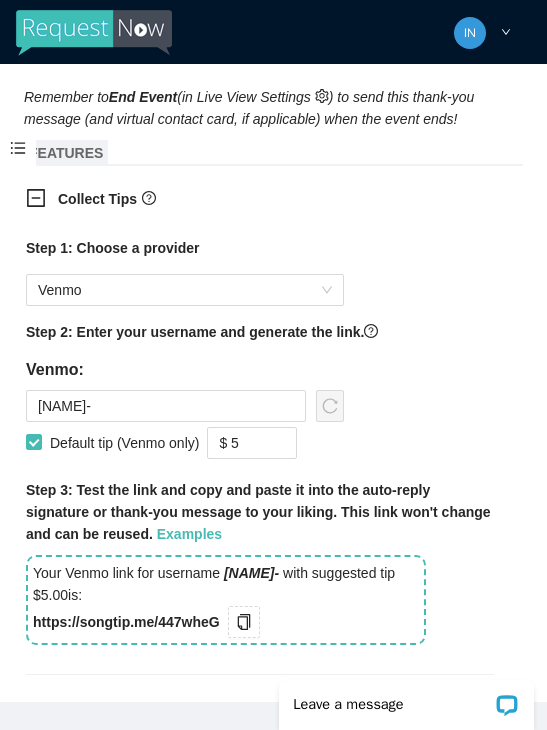 click 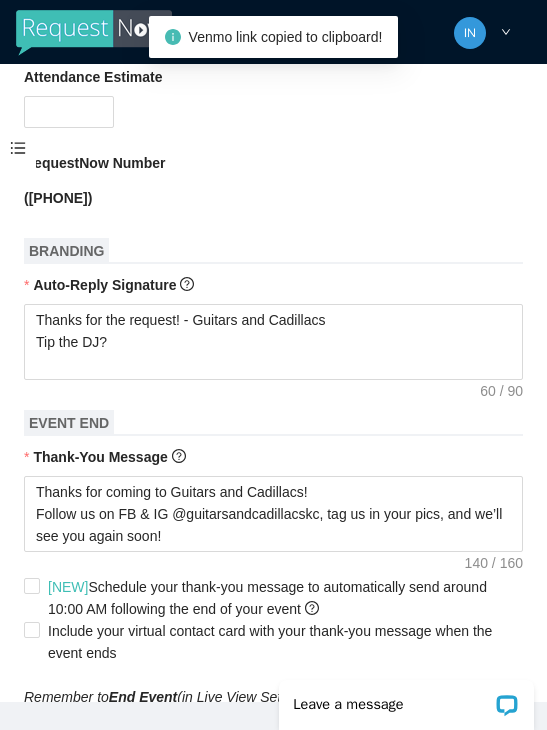 scroll, scrollTop: 623, scrollLeft: 0, axis: vertical 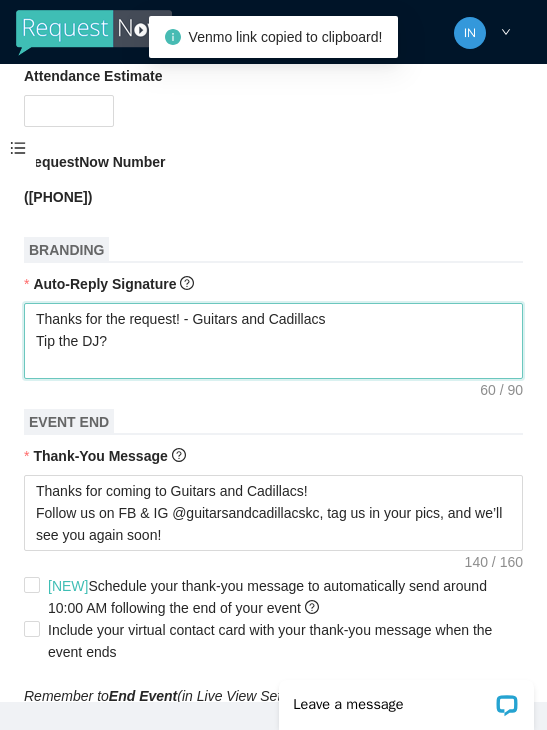 click on "Thanks for the request! - Guitars and Cadillacs
Tip the DJ?" at bounding box center (273, 341) 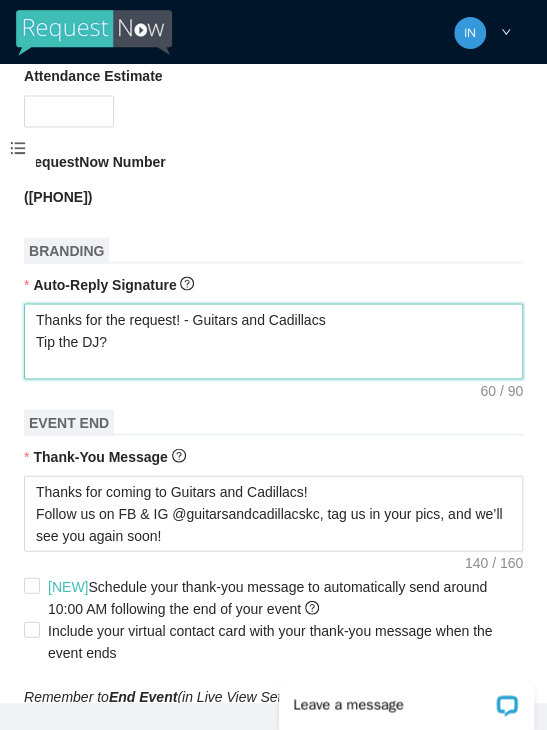 click on "Thanks for the request! - Guitars and Cadillacs
Tip the DJ?" at bounding box center (273, 341) 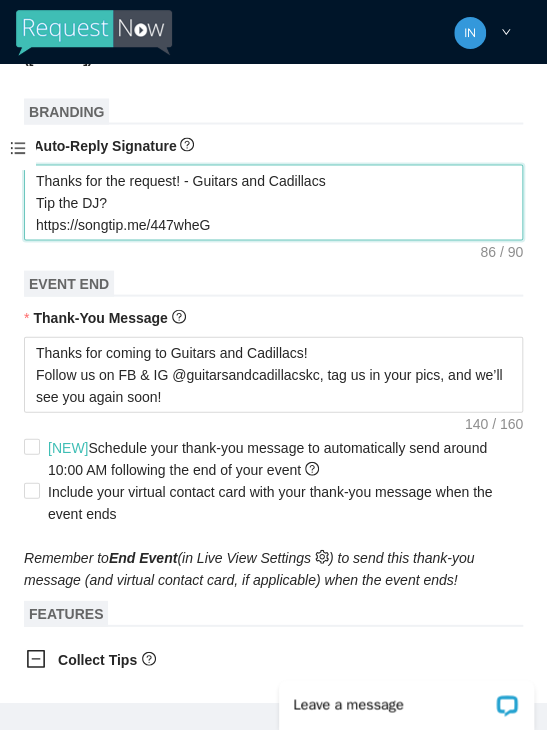 scroll, scrollTop: 779, scrollLeft: 0, axis: vertical 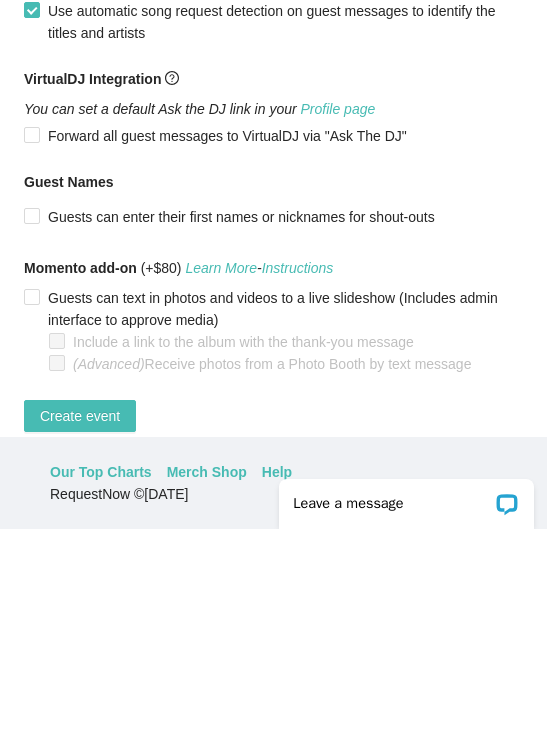 type on "Thanks for the request! - Guitars and Cadillacs
Tip the DJ?
https://songtip.me/447wheG" 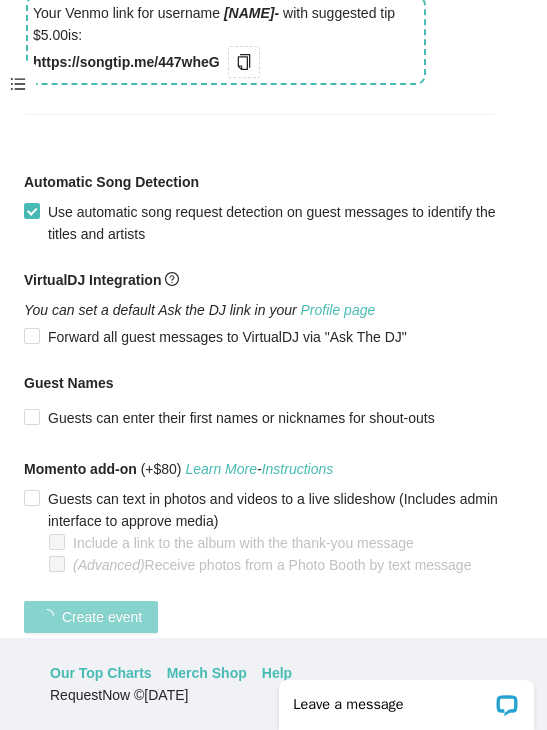 scroll, scrollTop: 494, scrollLeft: 0, axis: vertical 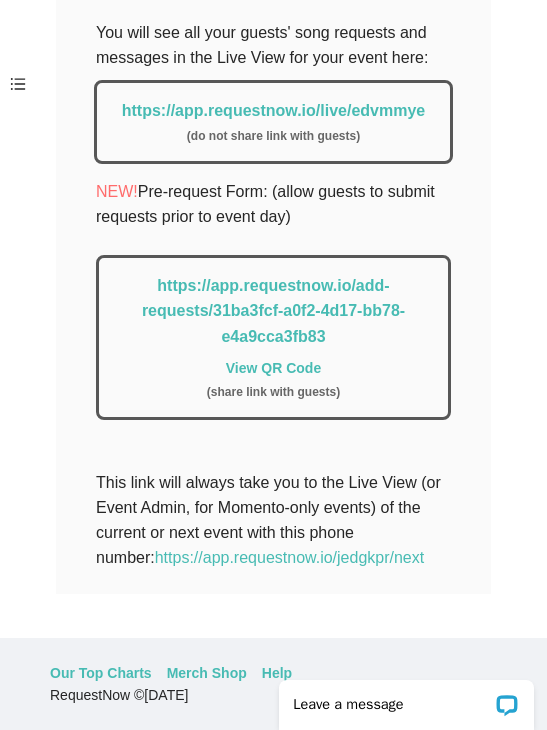 click on "https://app.requestnow.io/live/edvmmye" at bounding box center [273, 110] 